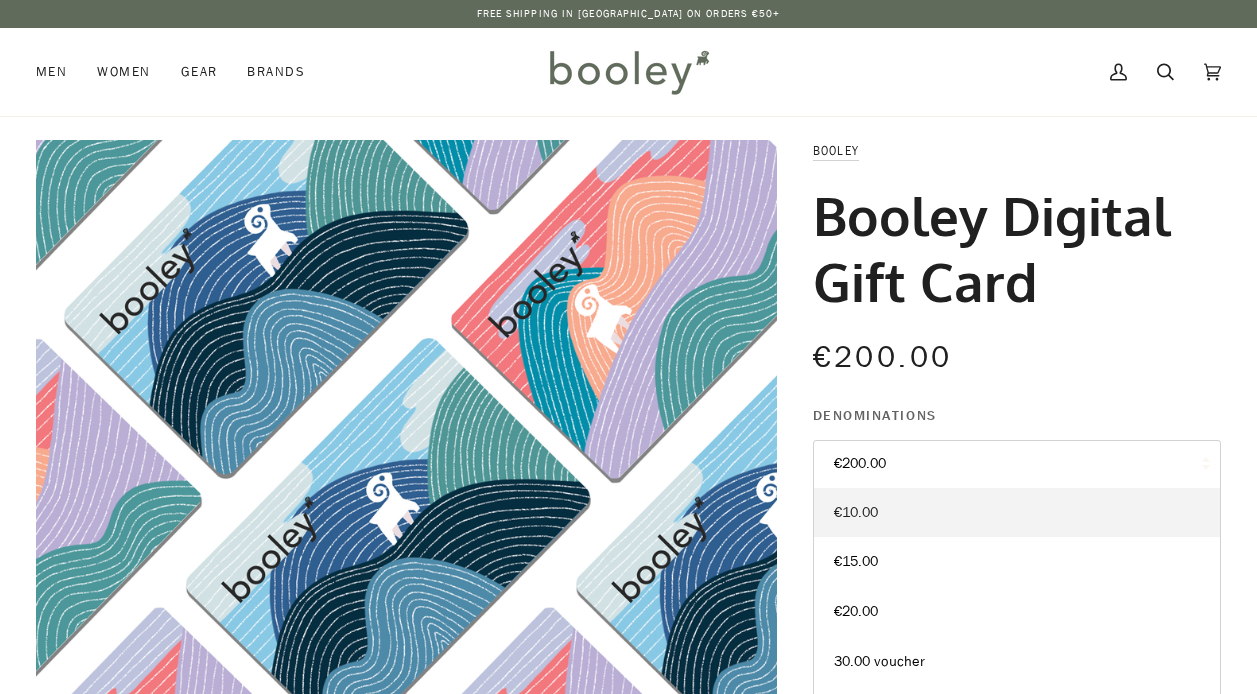 scroll, scrollTop: 0, scrollLeft: 0, axis: both 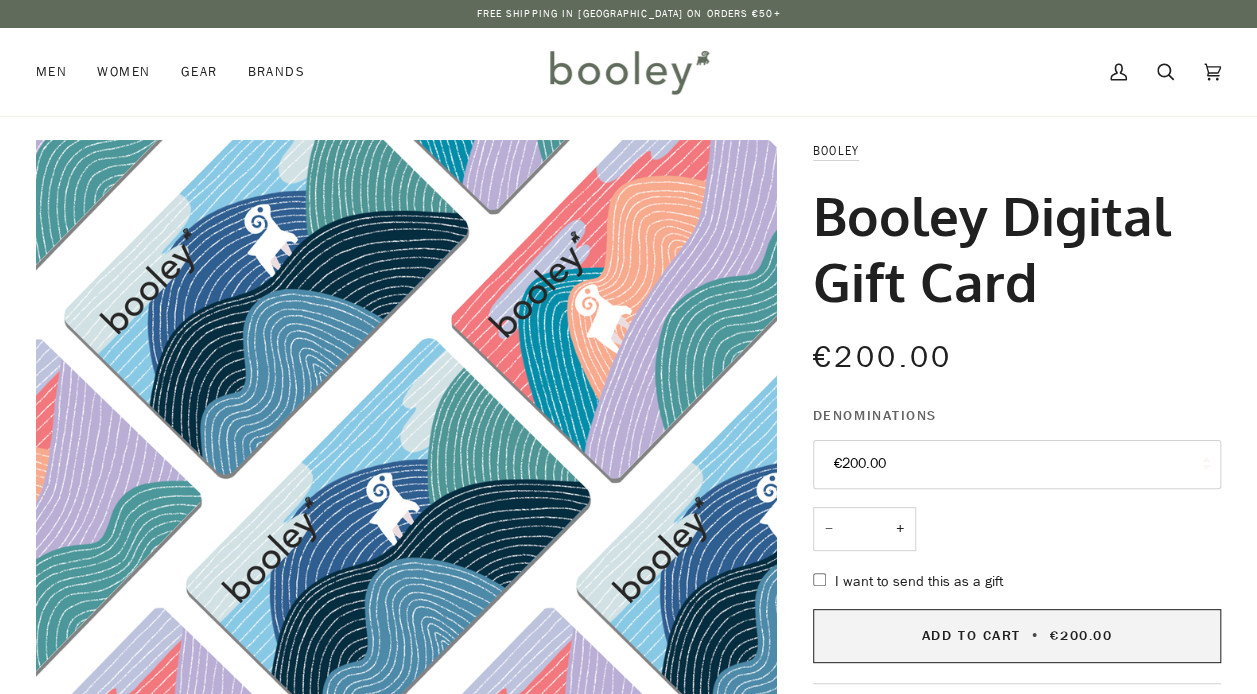 click on "Add to Cart
•
€200.00" at bounding box center (1017, 635) 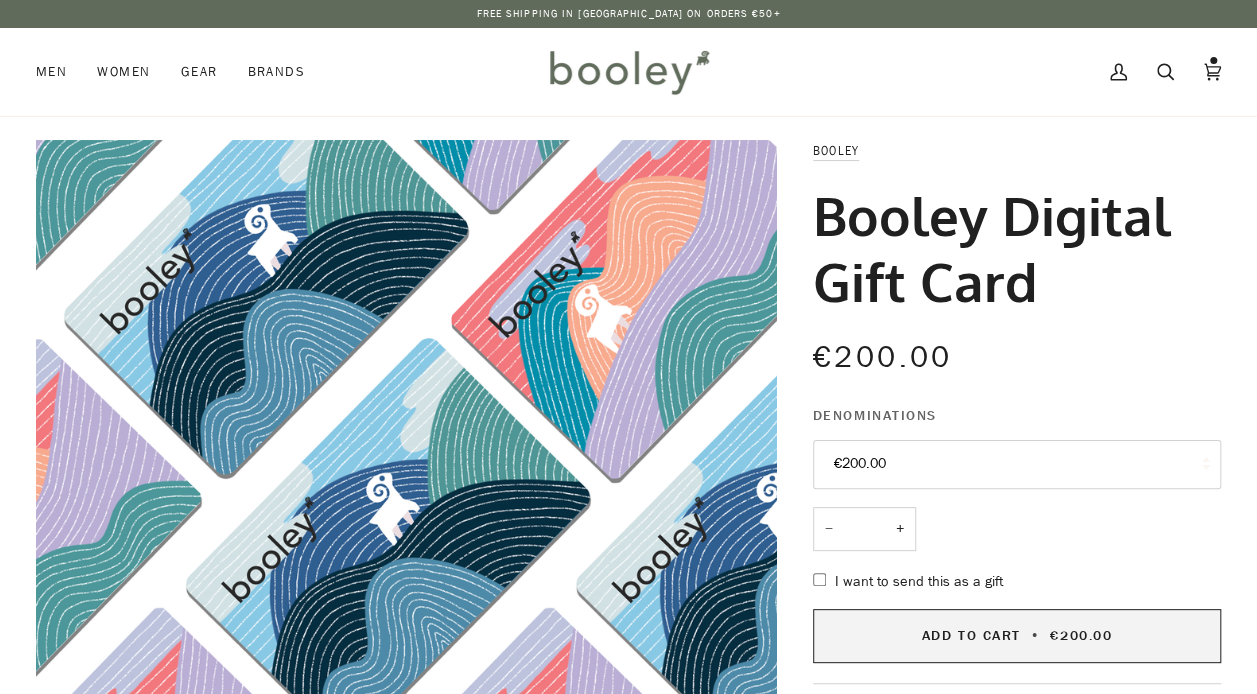 click on "Add to Cart" at bounding box center [971, 635] 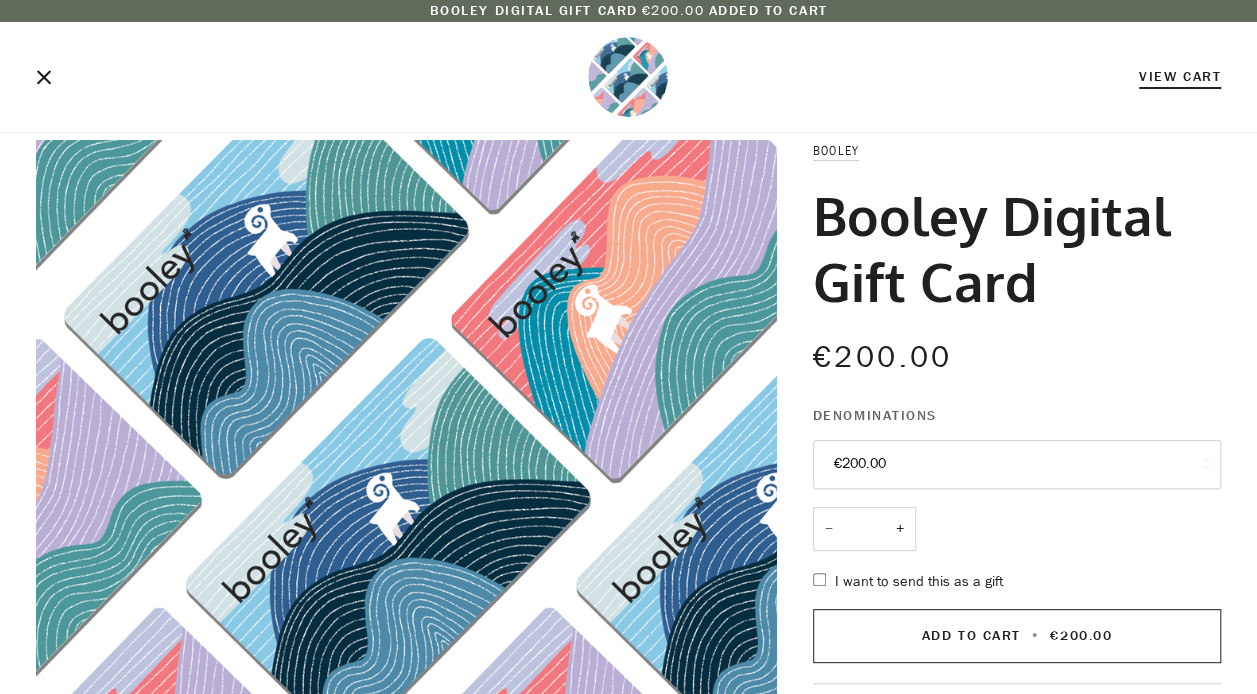 click on "View Cart" at bounding box center (628, 84) 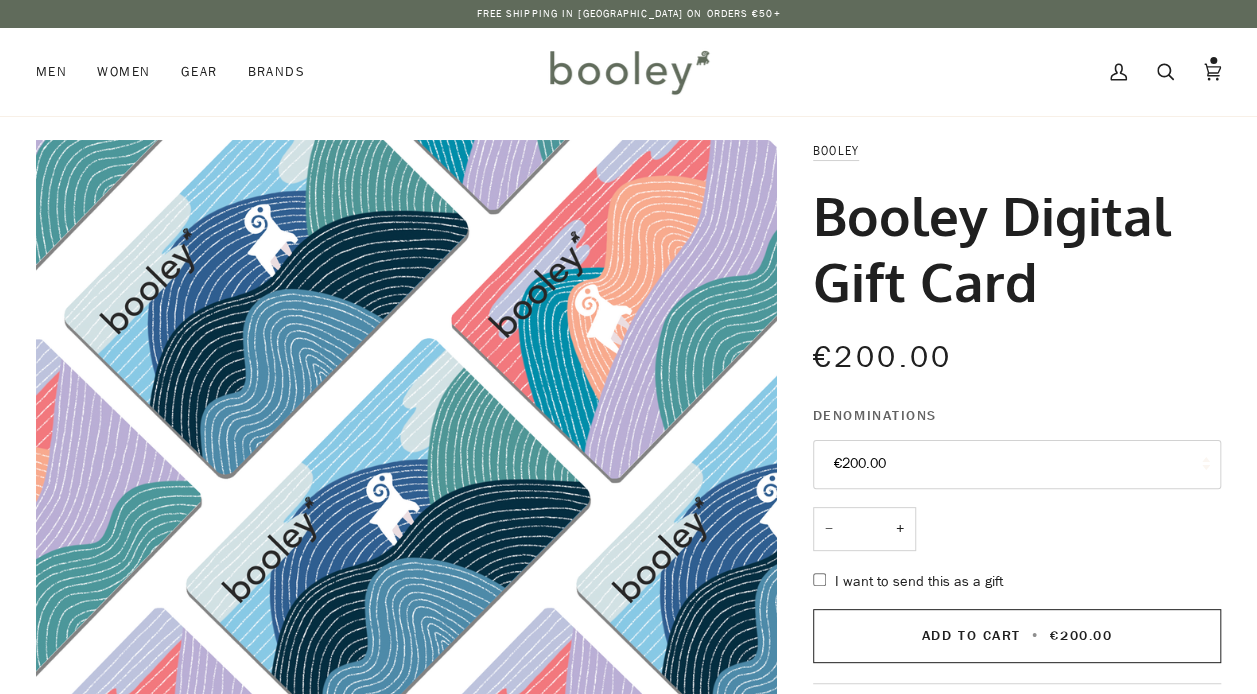 scroll, scrollTop: 0, scrollLeft: 0, axis: both 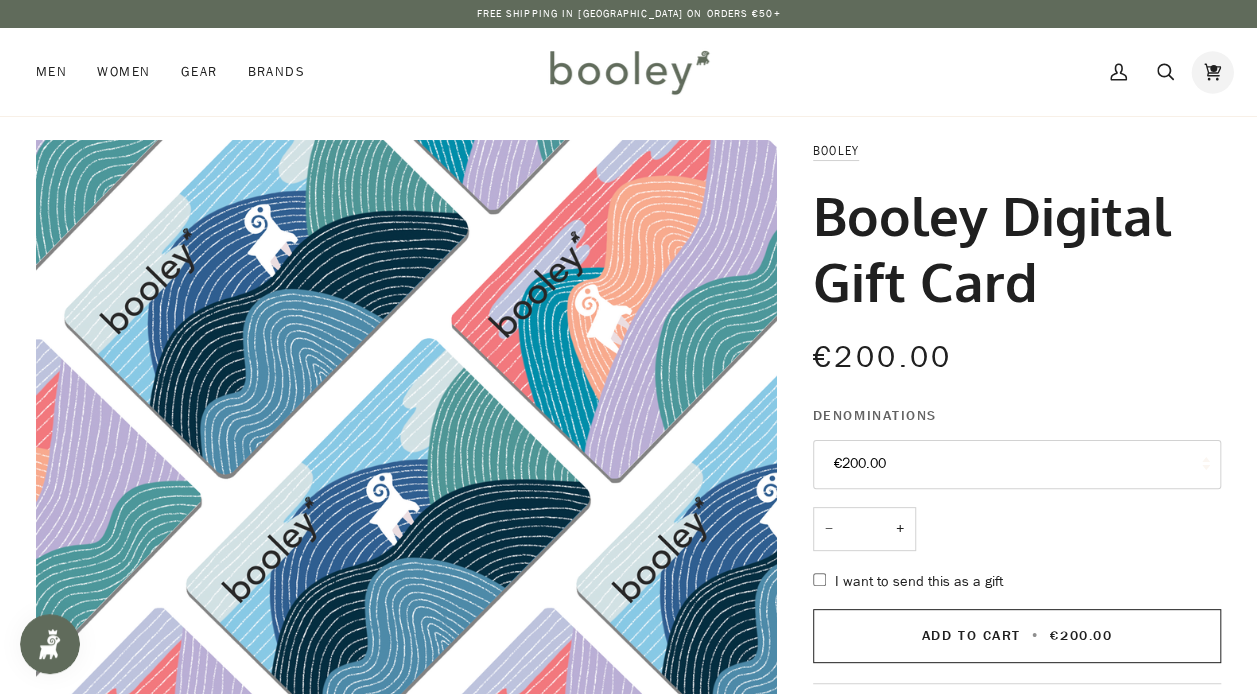 click on "Cart
€400.00
(2)" at bounding box center [1212, 72] 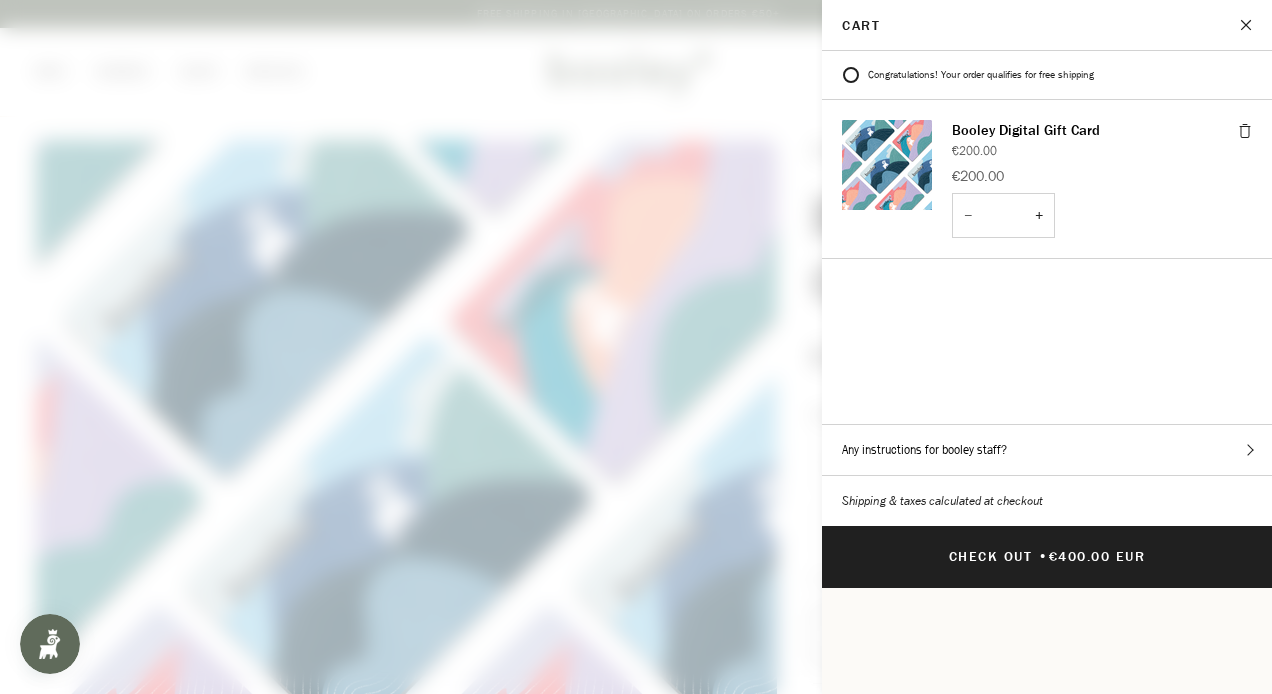 click at bounding box center (636, 347) 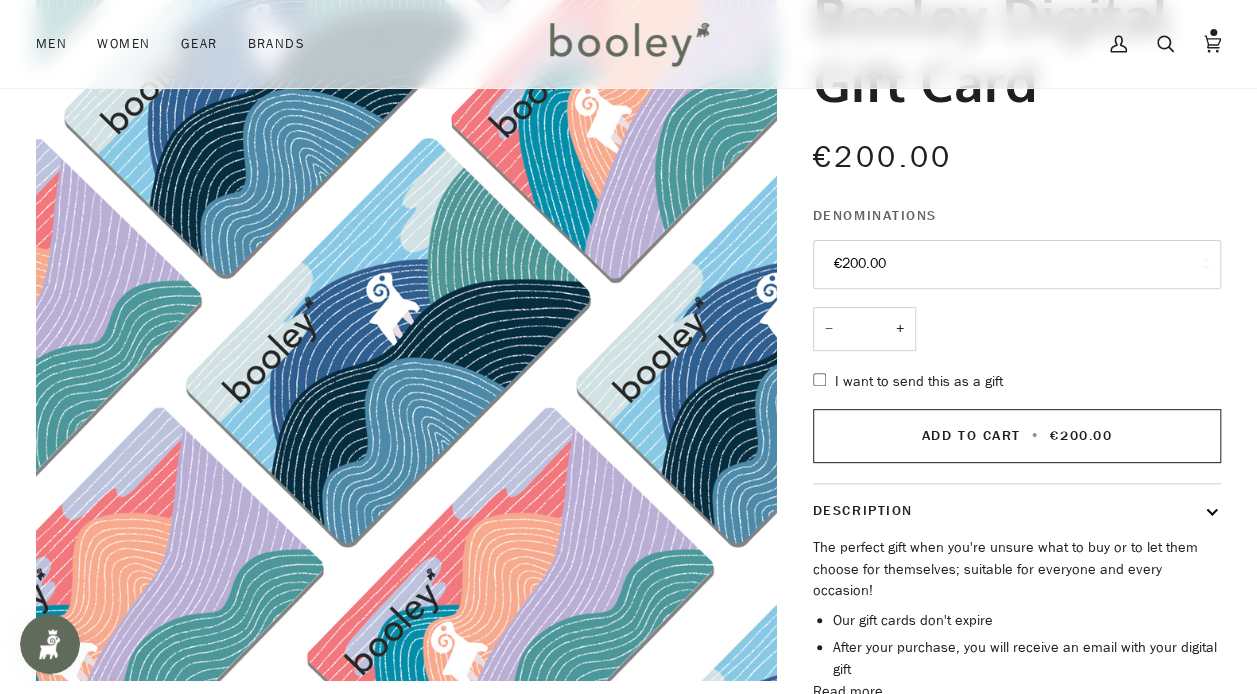 scroll, scrollTop: 201, scrollLeft: 0, axis: vertical 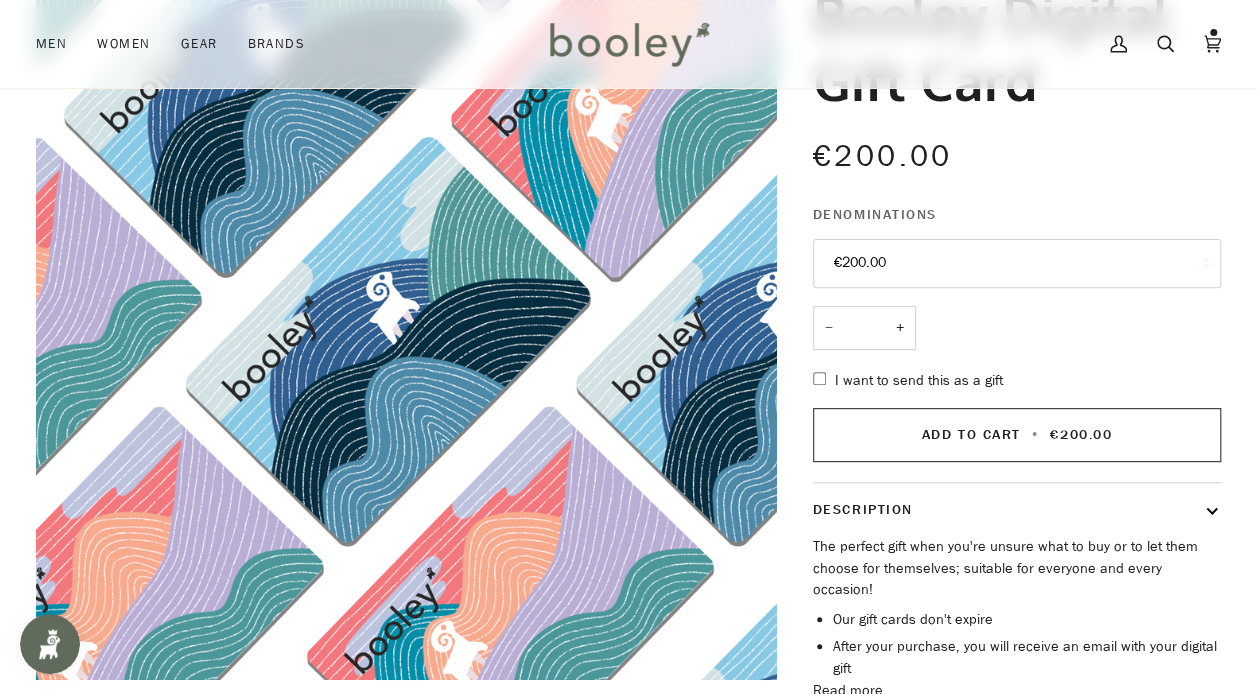 click on "Recipient email" at bounding box center (0, 0) 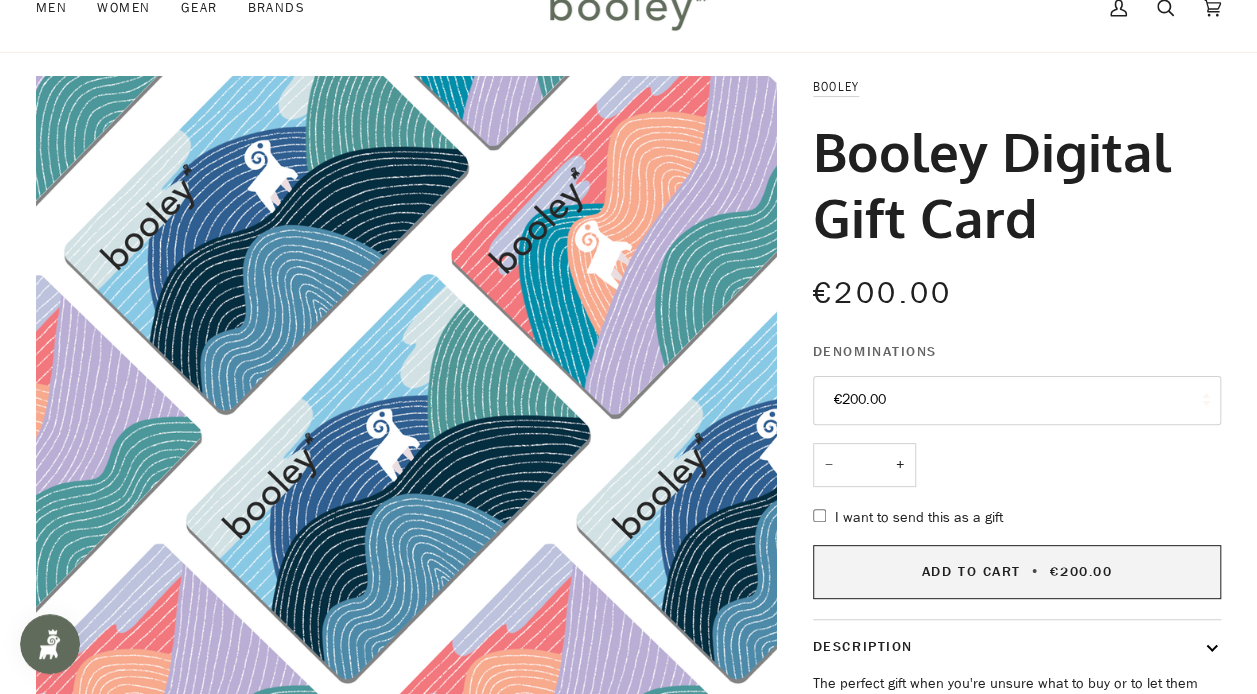 scroll, scrollTop: 0, scrollLeft: 0, axis: both 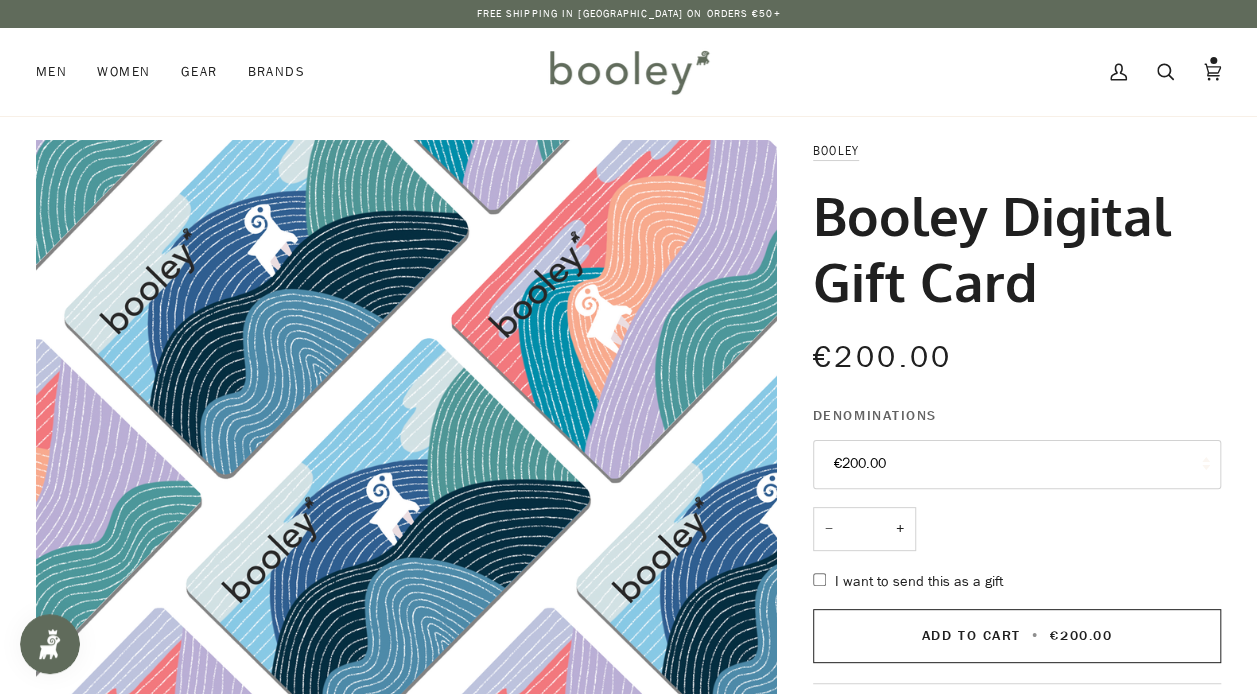 type on "**********" 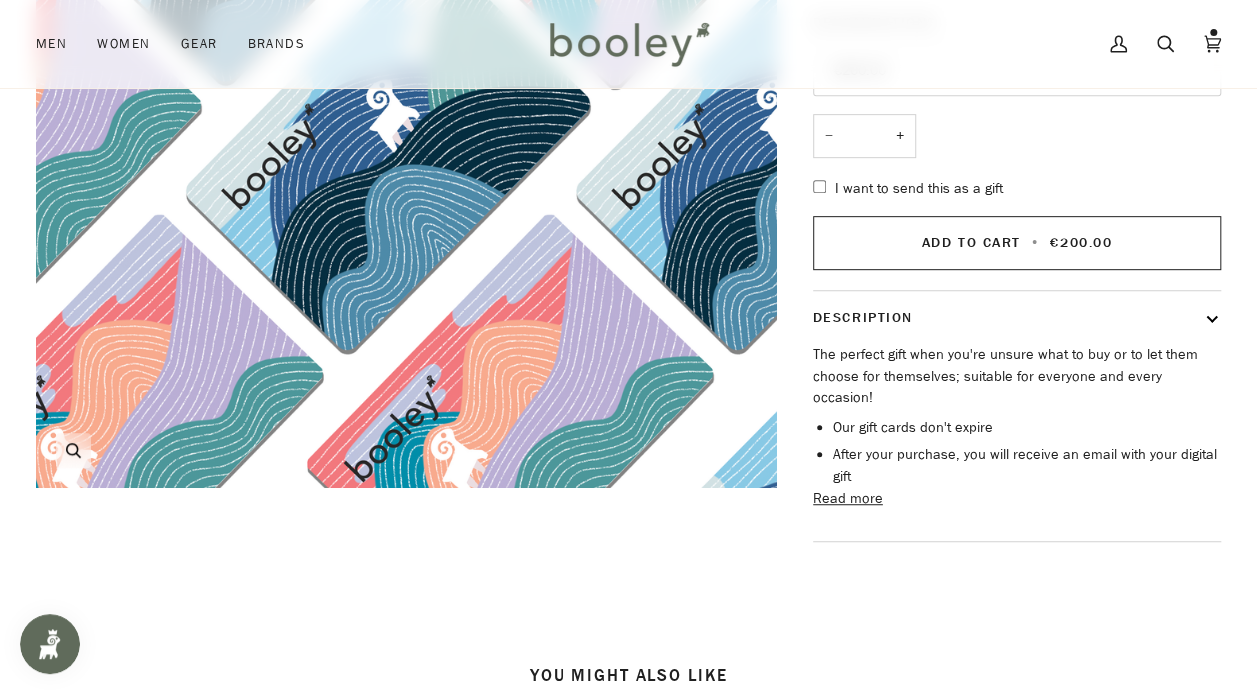 scroll, scrollTop: 394, scrollLeft: 0, axis: vertical 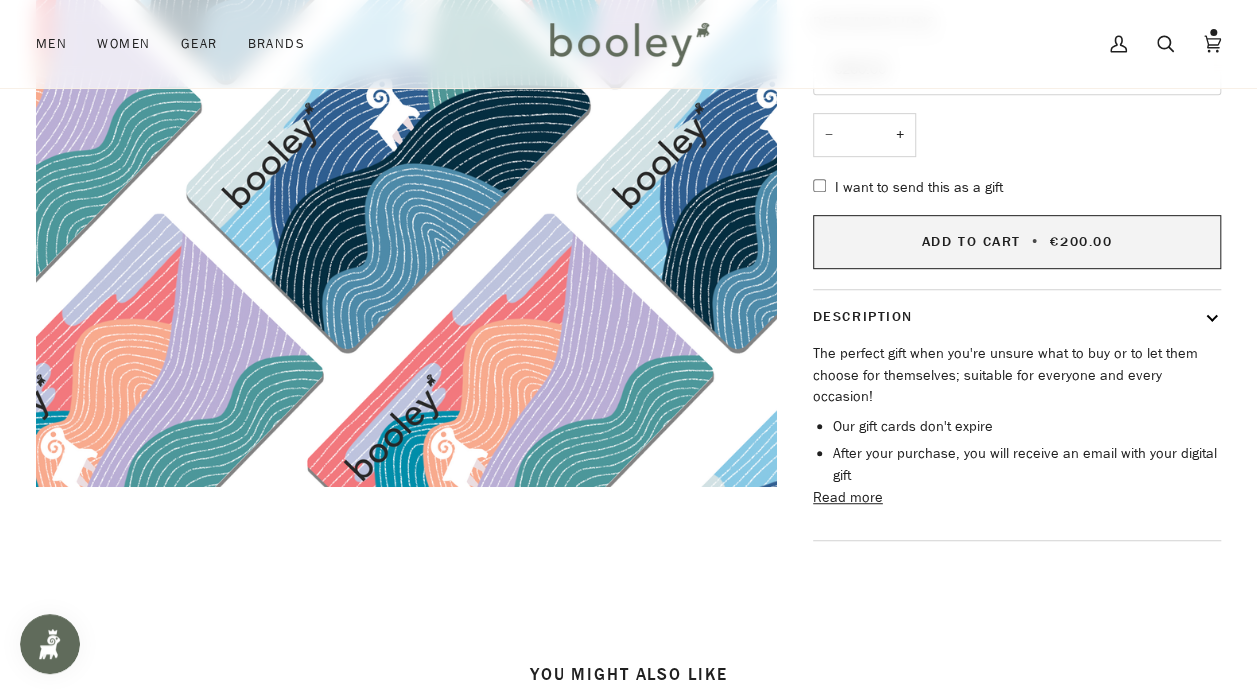 click on "Add to Cart" at bounding box center [971, 241] 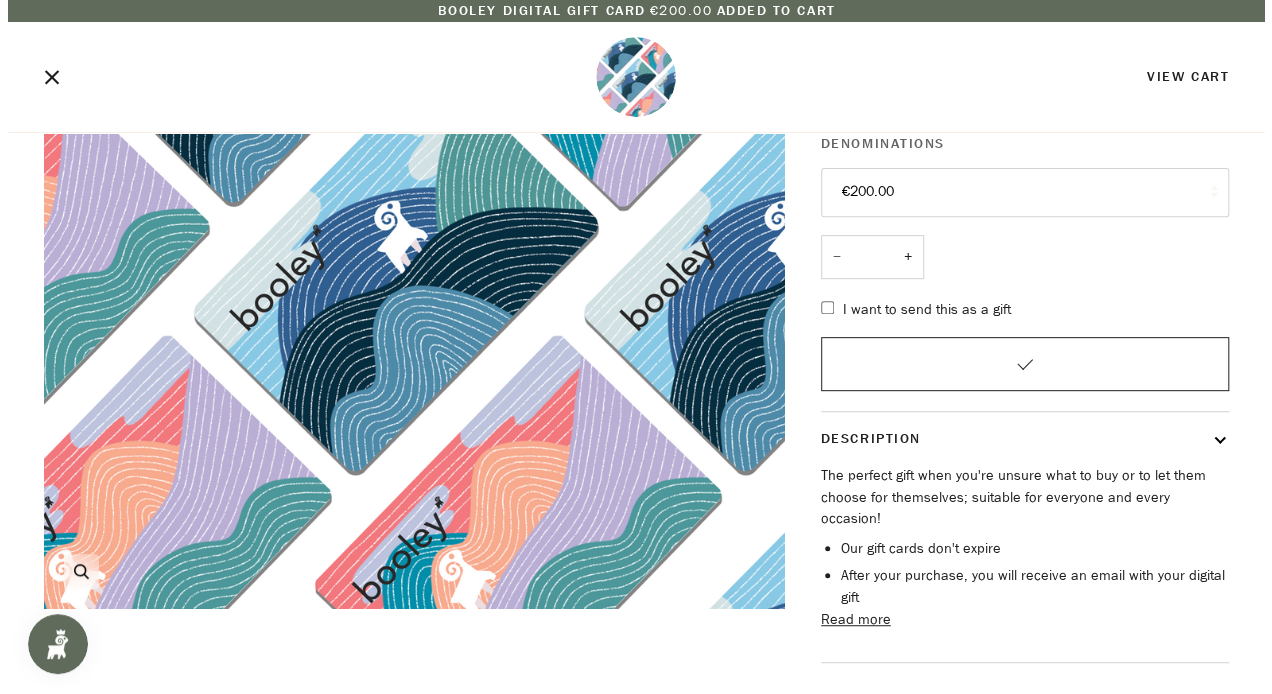 scroll, scrollTop: 0, scrollLeft: 0, axis: both 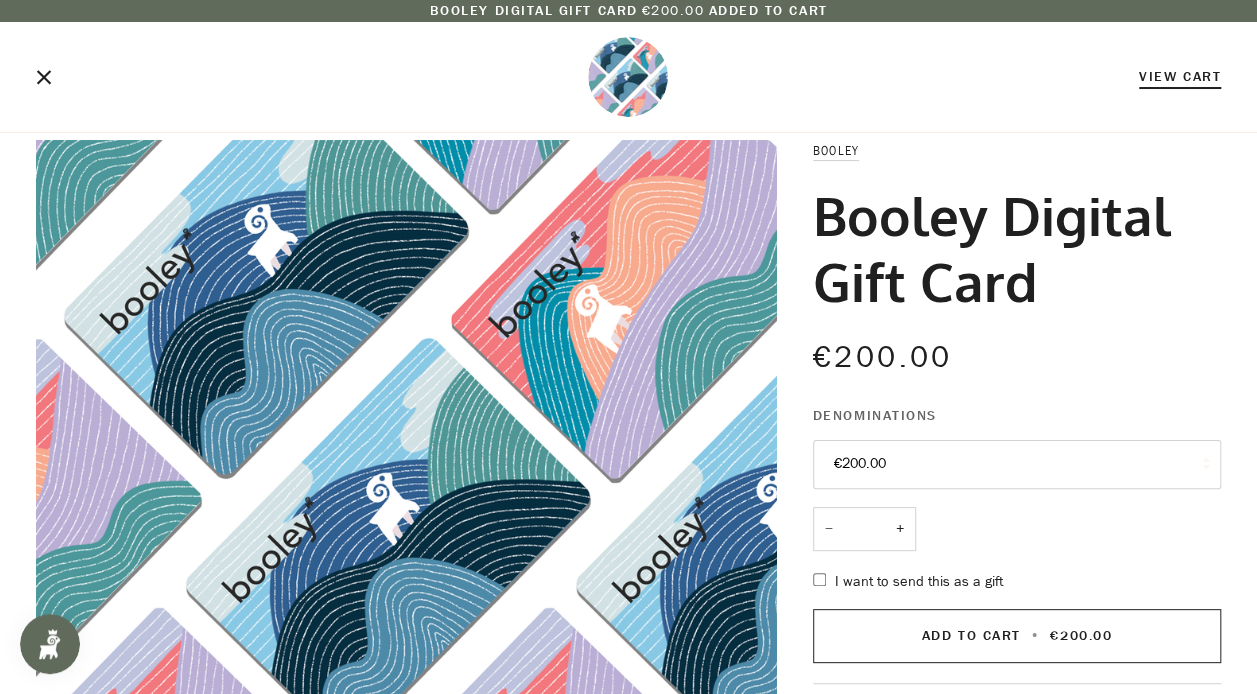 click on "View Cart" at bounding box center [1180, 76] 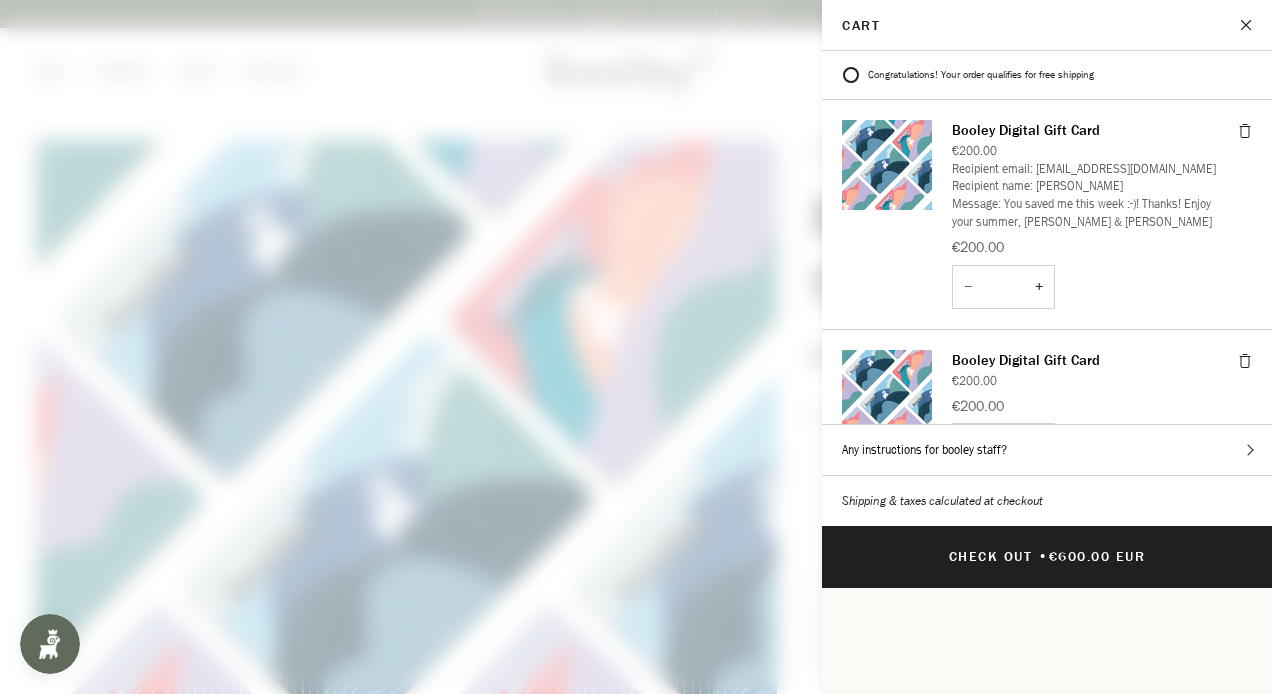 click 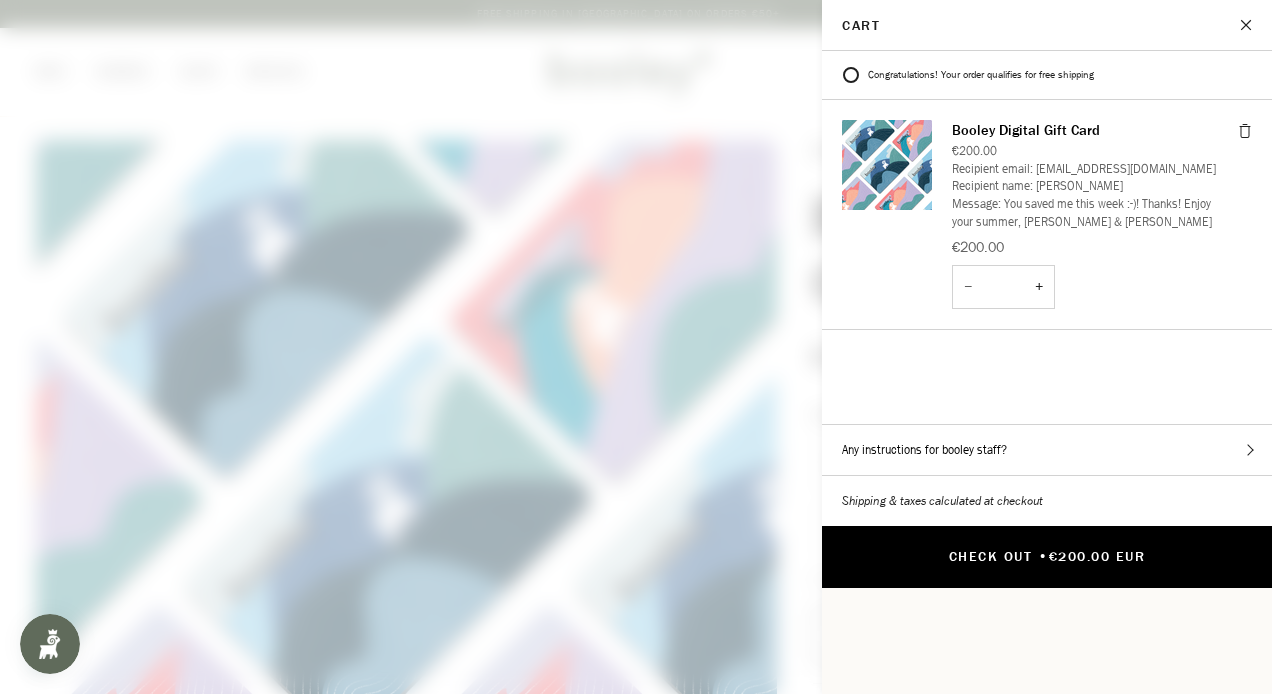 click on "Check Out •
€200.00 EUR" at bounding box center (1047, 557) 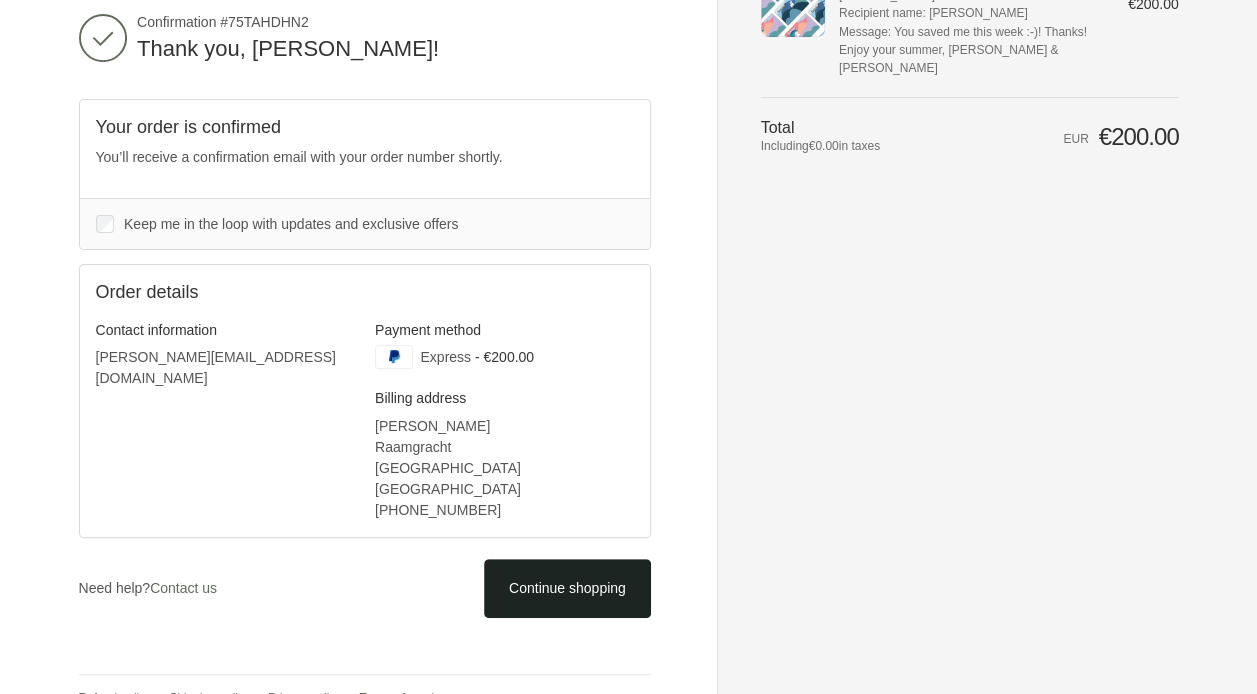 scroll, scrollTop: 156, scrollLeft: 0, axis: vertical 